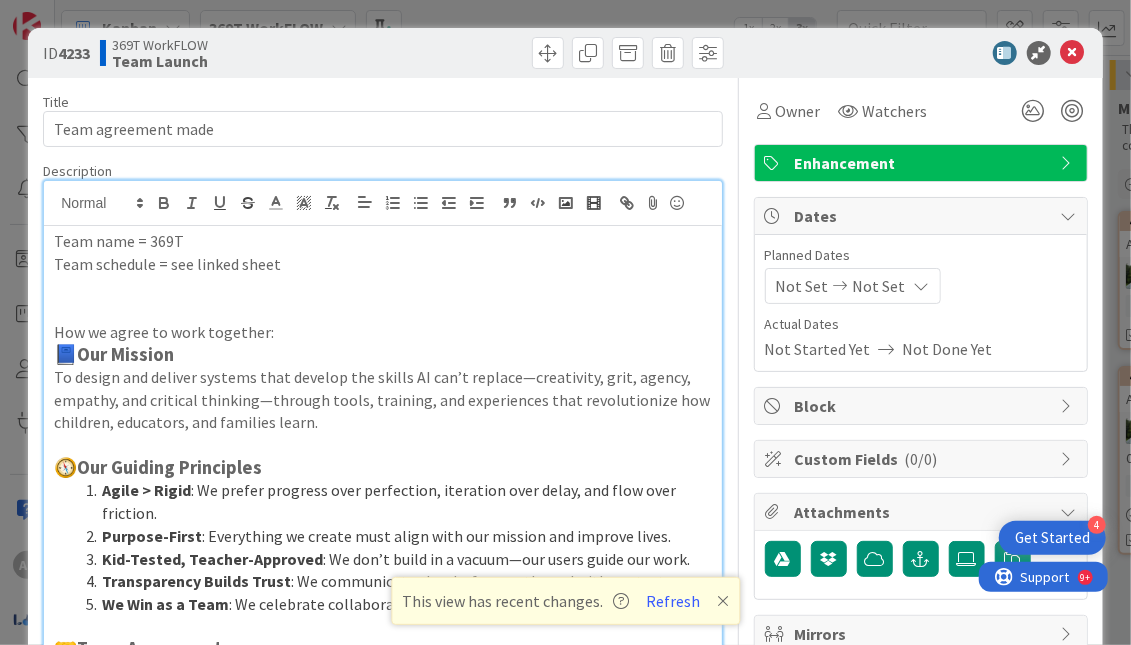 scroll, scrollTop: 0, scrollLeft: 0, axis: both 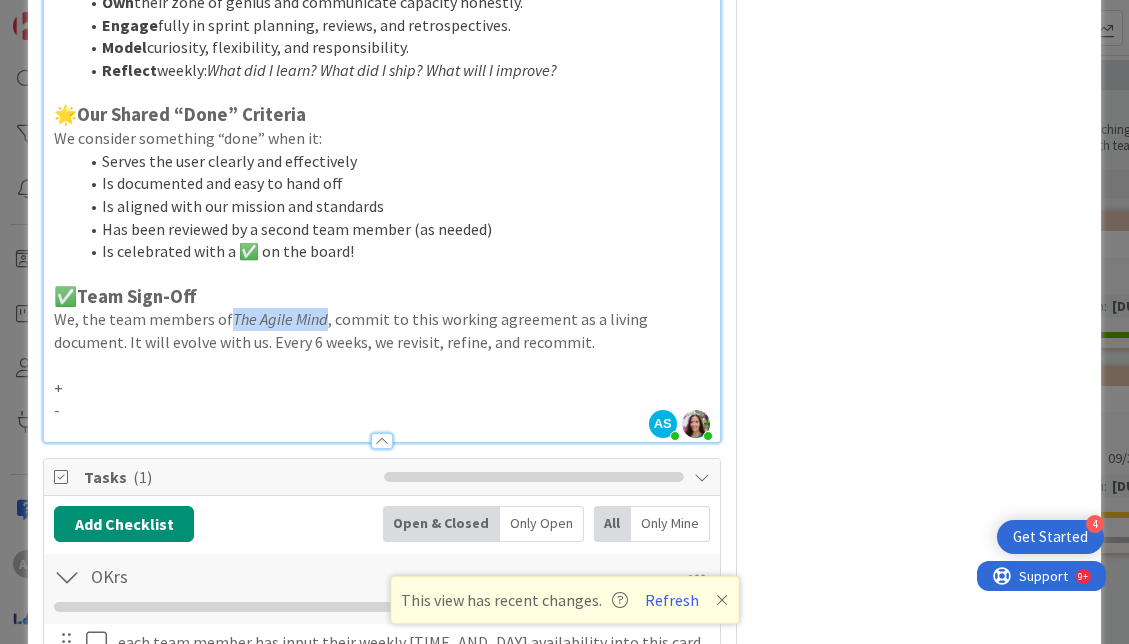drag, startPoint x: 229, startPoint y: 322, endPoint x: 321, endPoint y: 322, distance: 92 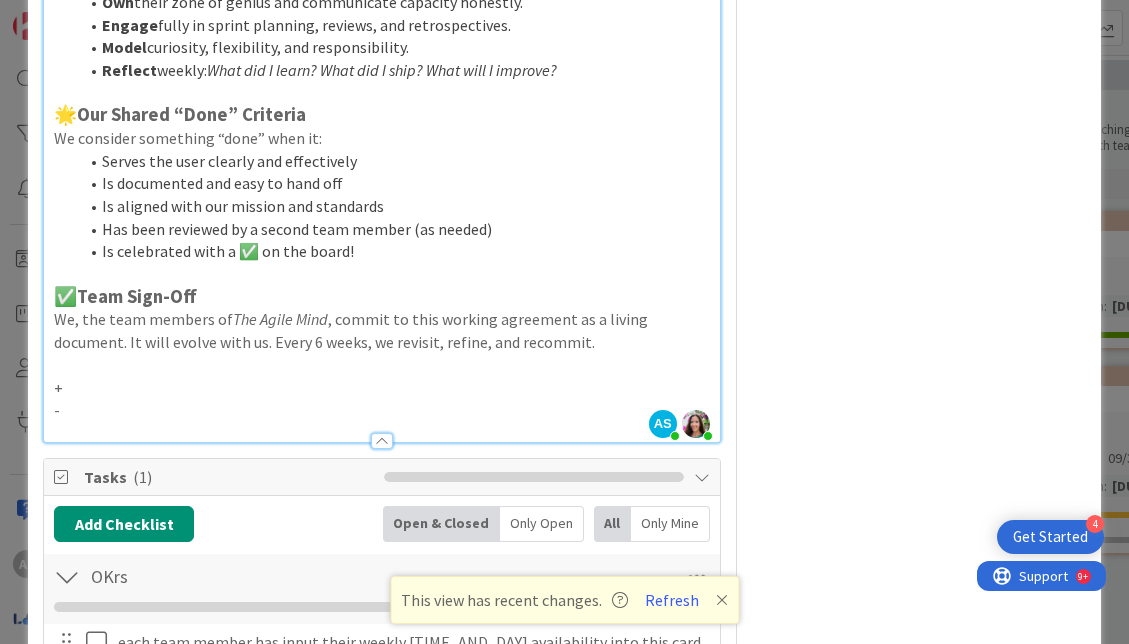 type 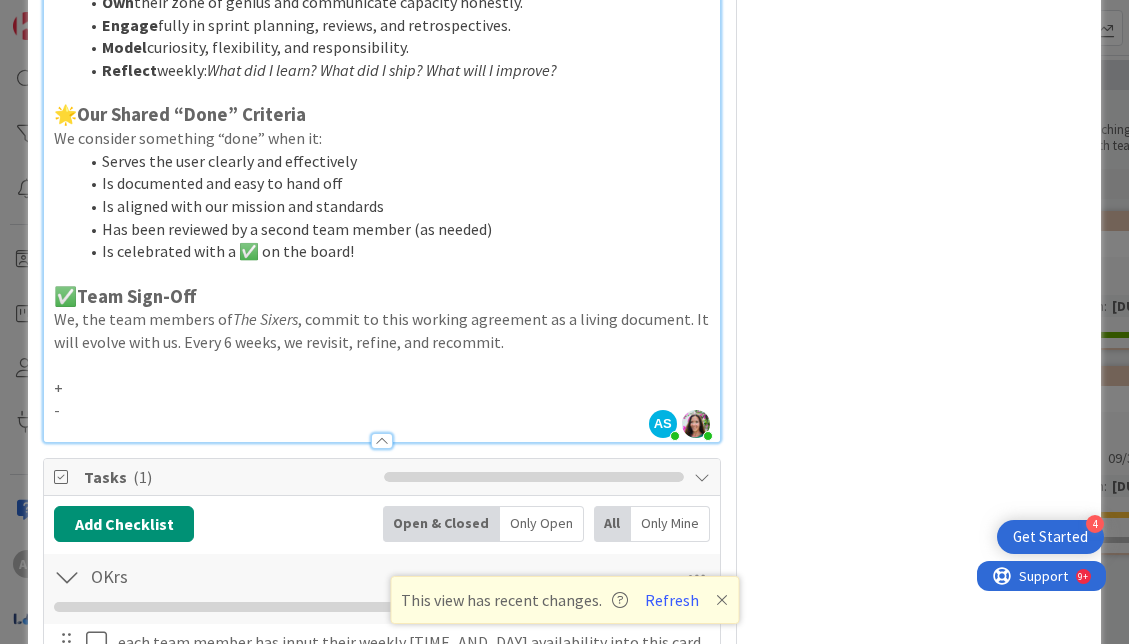 scroll, scrollTop: 1424, scrollLeft: 0, axis: vertical 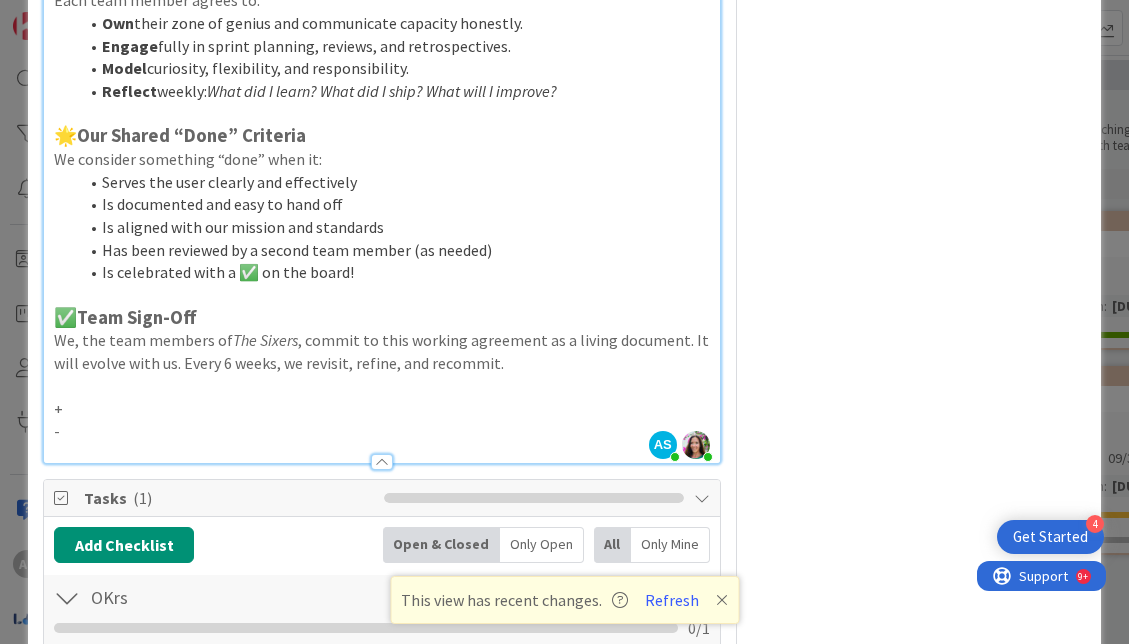 click on "We, the team members of  The Sixers , commit to this working agreement as a living document. It will evolve with us. Every 6 weeks, we revisit, refine, and recommit." at bounding box center [382, 351] 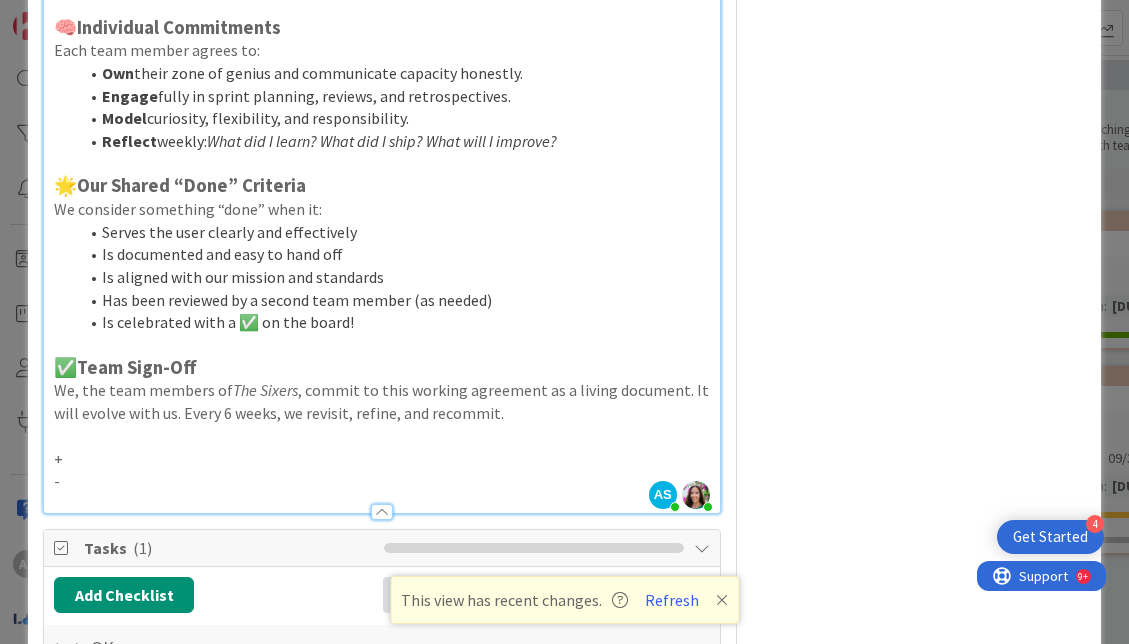 scroll, scrollTop: 1329, scrollLeft: 0, axis: vertical 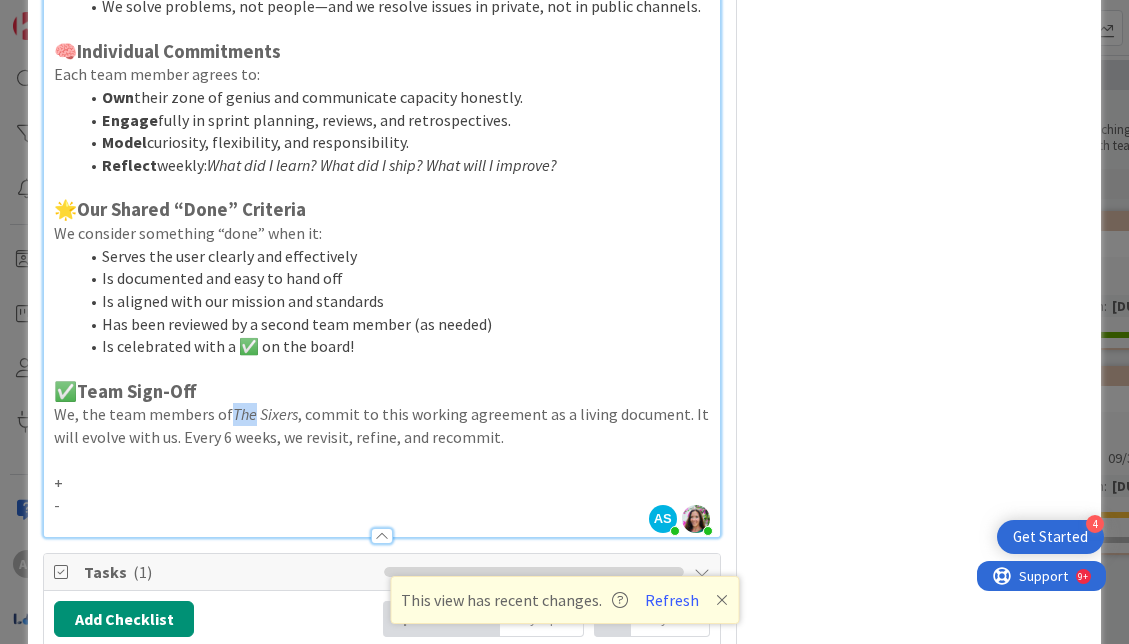 drag, startPoint x: 253, startPoint y: 414, endPoint x: 229, endPoint y: 414, distance: 24 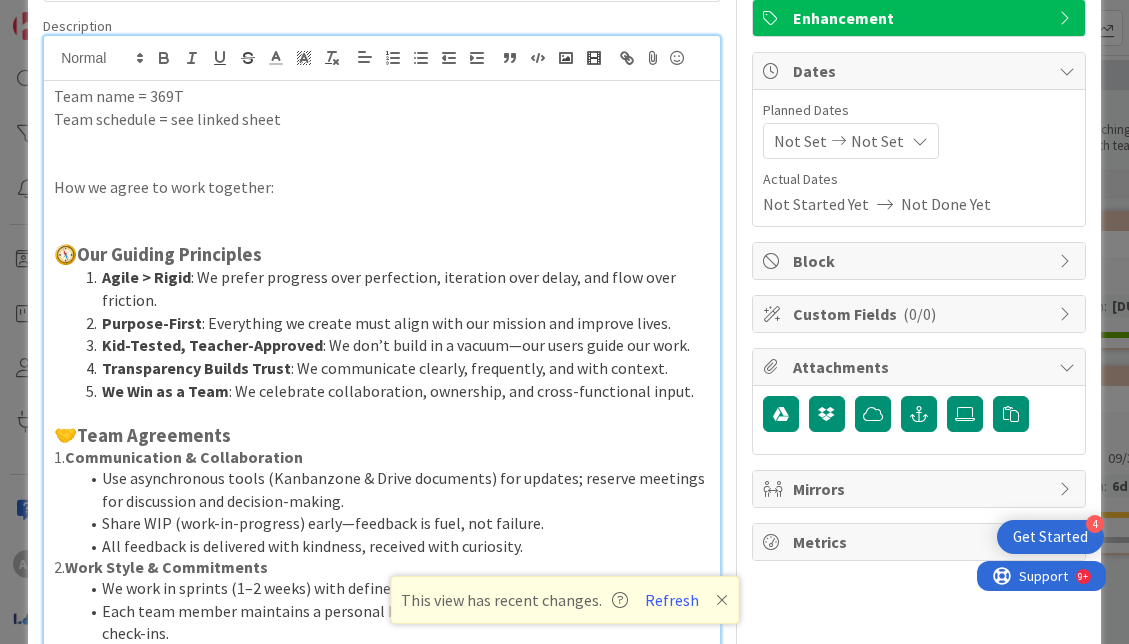 scroll, scrollTop: 129, scrollLeft: 0, axis: vertical 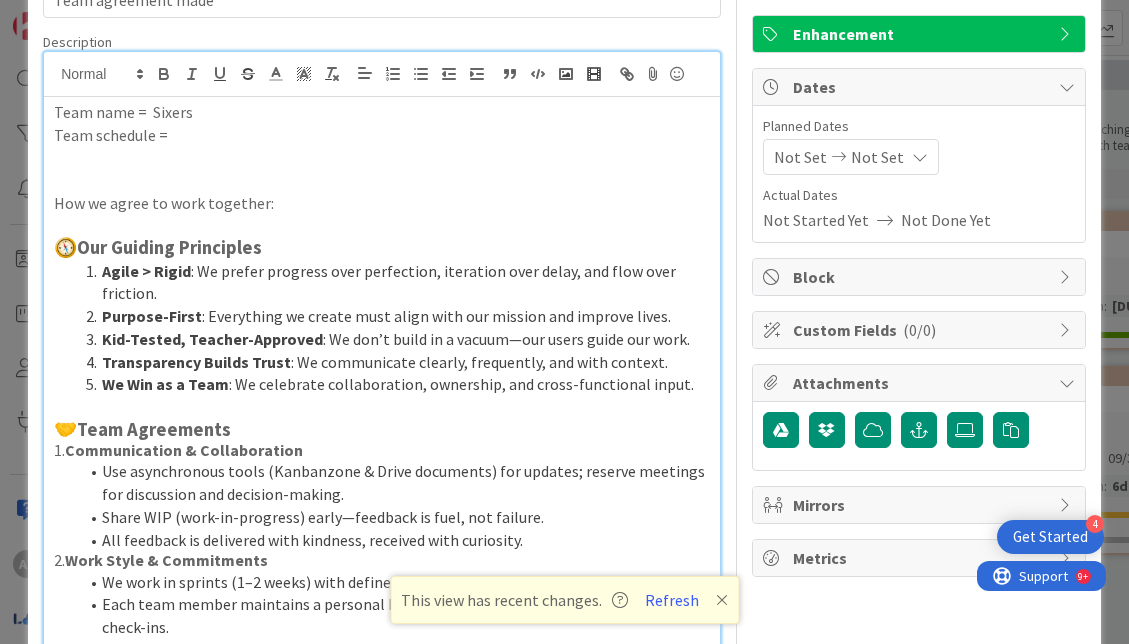 click on "Purpose-First : Everything we create must align with our mission and improve lives." at bounding box center (394, 316) 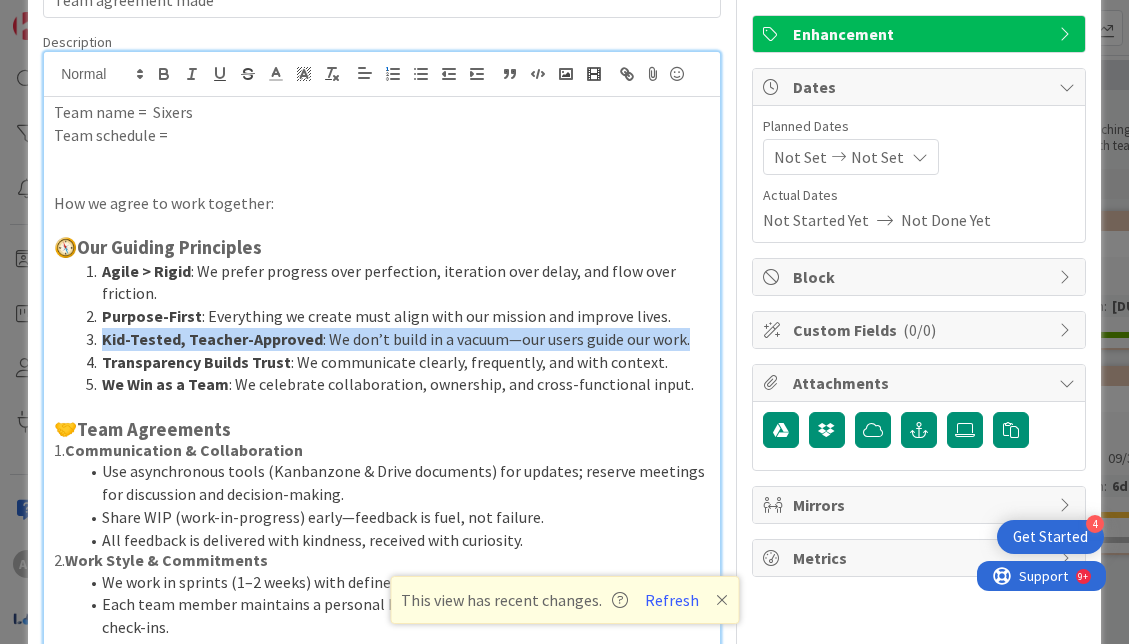drag, startPoint x: 102, startPoint y: 340, endPoint x: 691, endPoint y: 338, distance: 589.0034 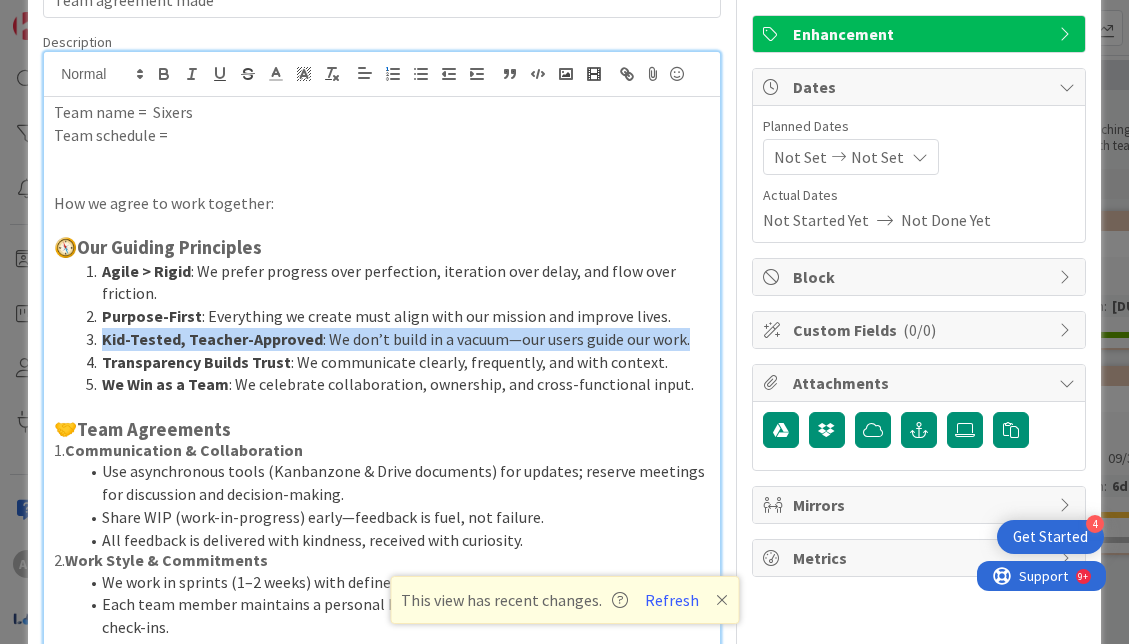 click on "Kid-Tested, Teacher-Approved : We don’t build in a vacuum—our users guide our work." at bounding box center (394, 339) 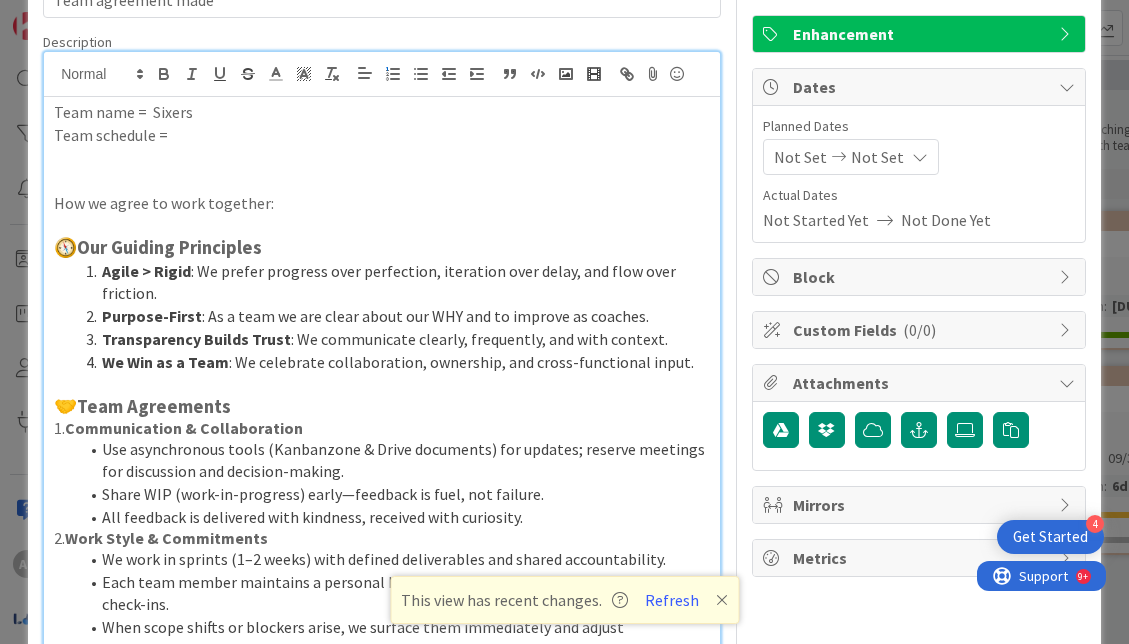 scroll, scrollTop: 229, scrollLeft: 0, axis: vertical 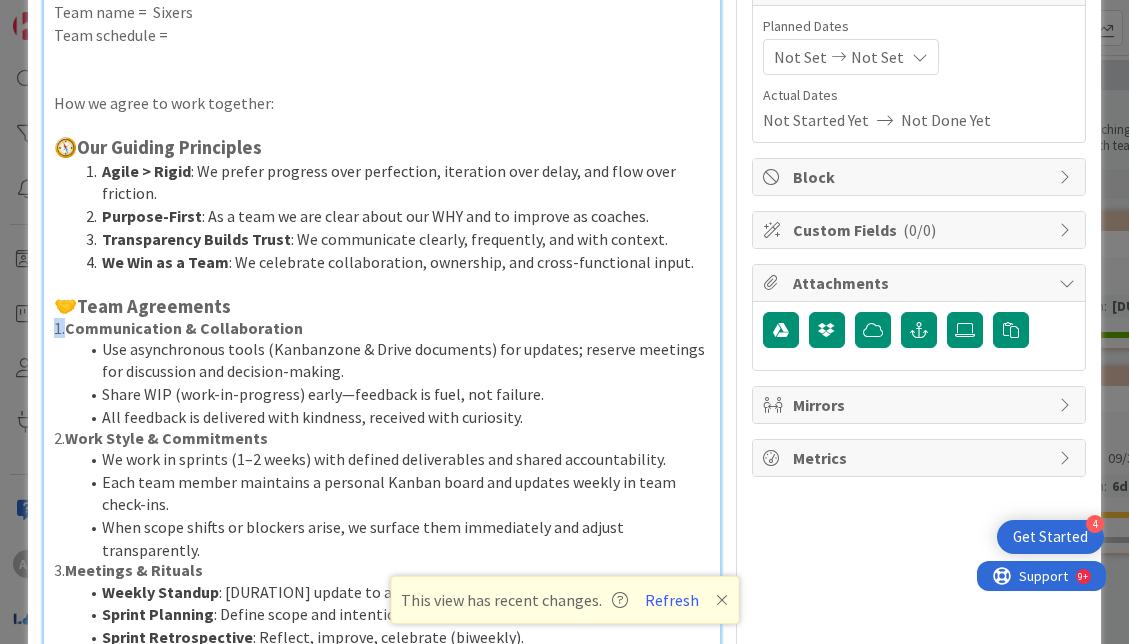 drag, startPoint x: 65, startPoint y: 326, endPoint x: 316, endPoint y: 314, distance: 251.28668 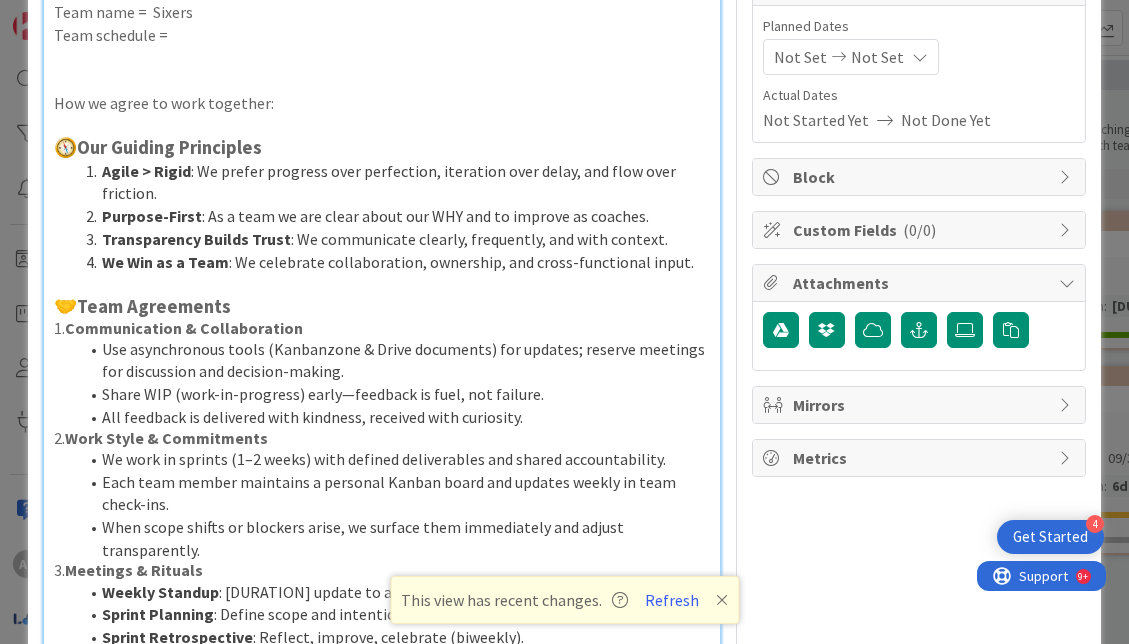 click on "1.  Communication & Collaboration" at bounding box center [382, 328] 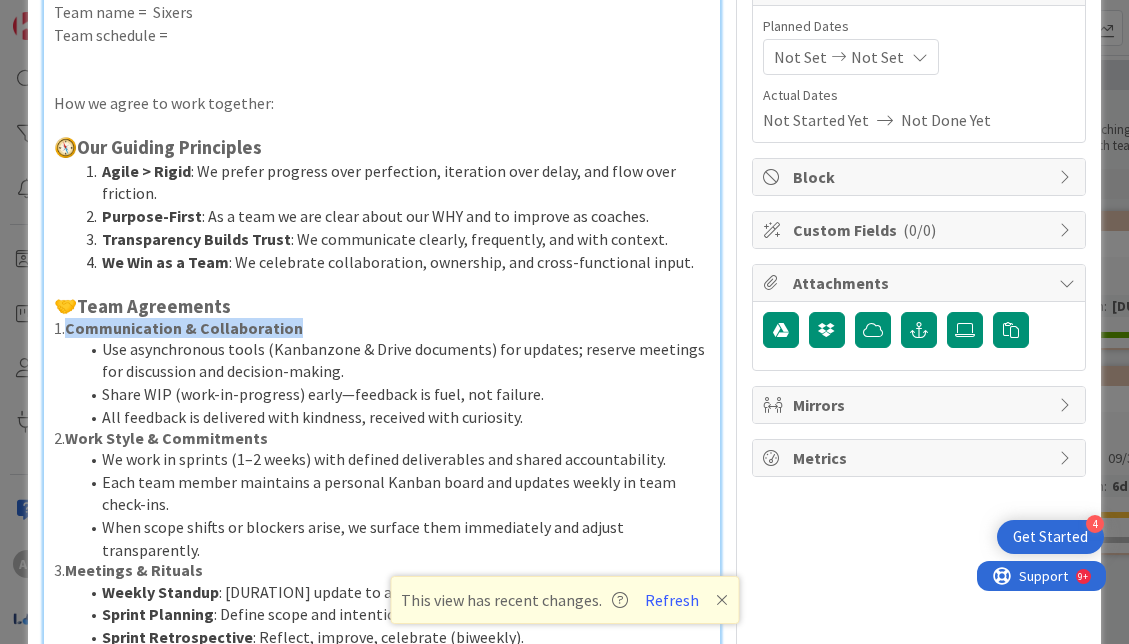 drag, startPoint x: 314, startPoint y: 326, endPoint x: 69, endPoint y: 334, distance: 245.13058 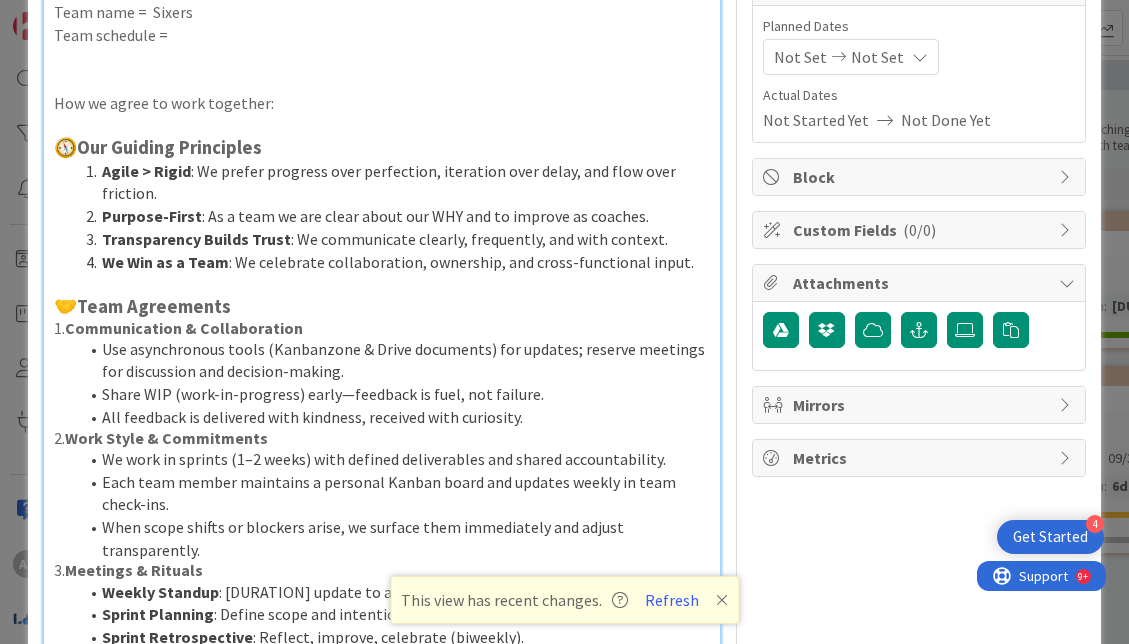 scroll, scrollTop: 329, scrollLeft: 0, axis: vertical 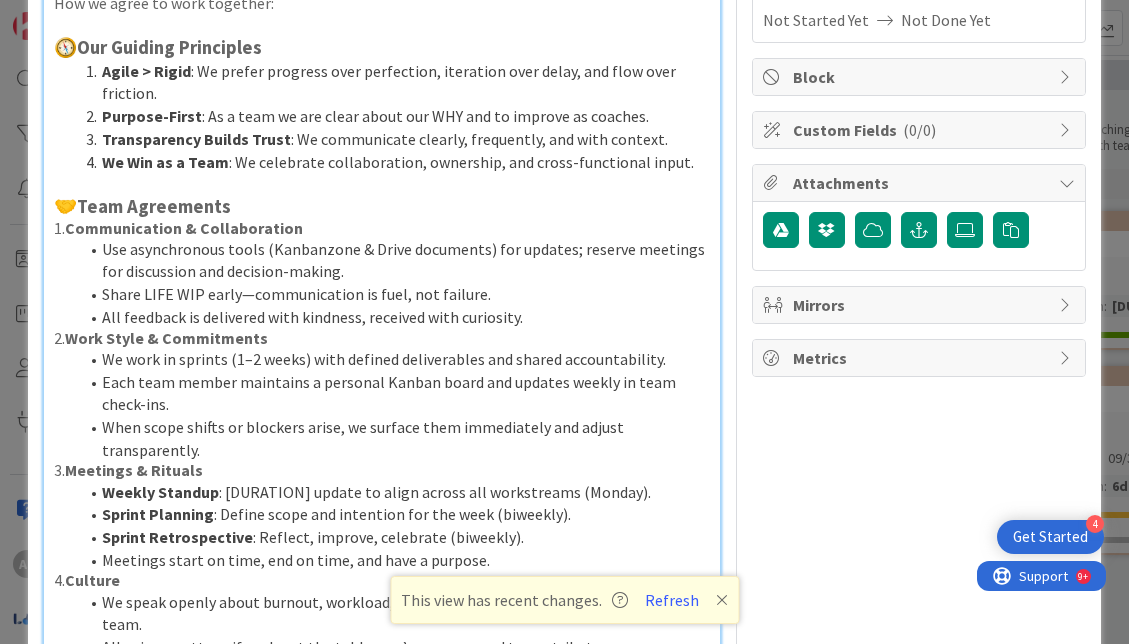 click on "All feedback is delivered with kindness, received with curiosity." at bounding box center [394, 317] 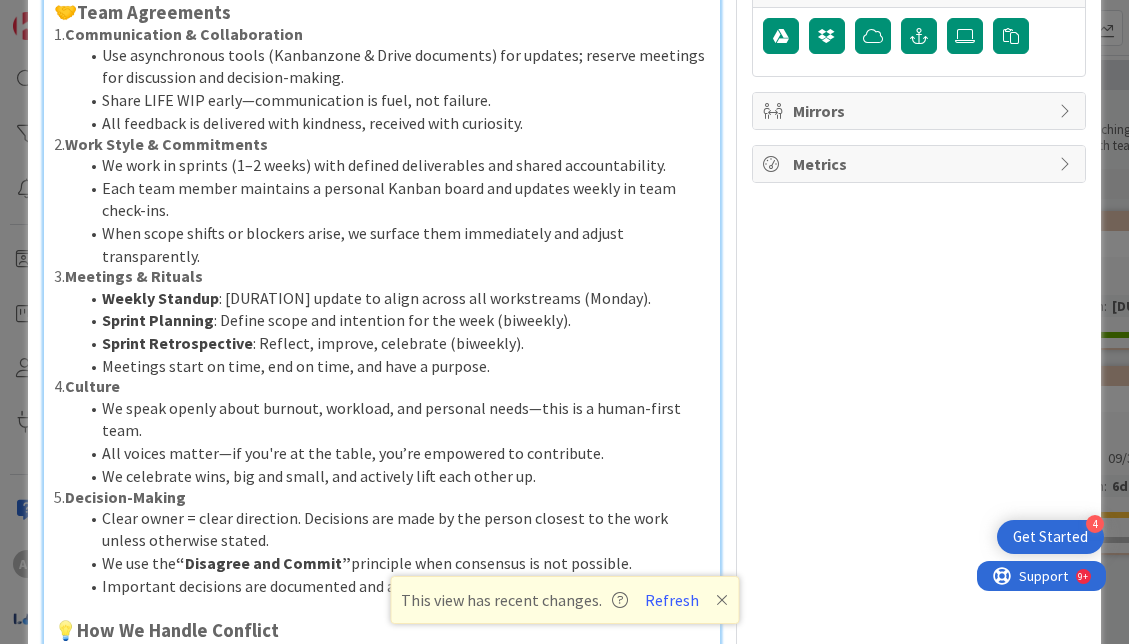 scroll, scrollTop: 529, scrollLeft: 0, axis: vertical 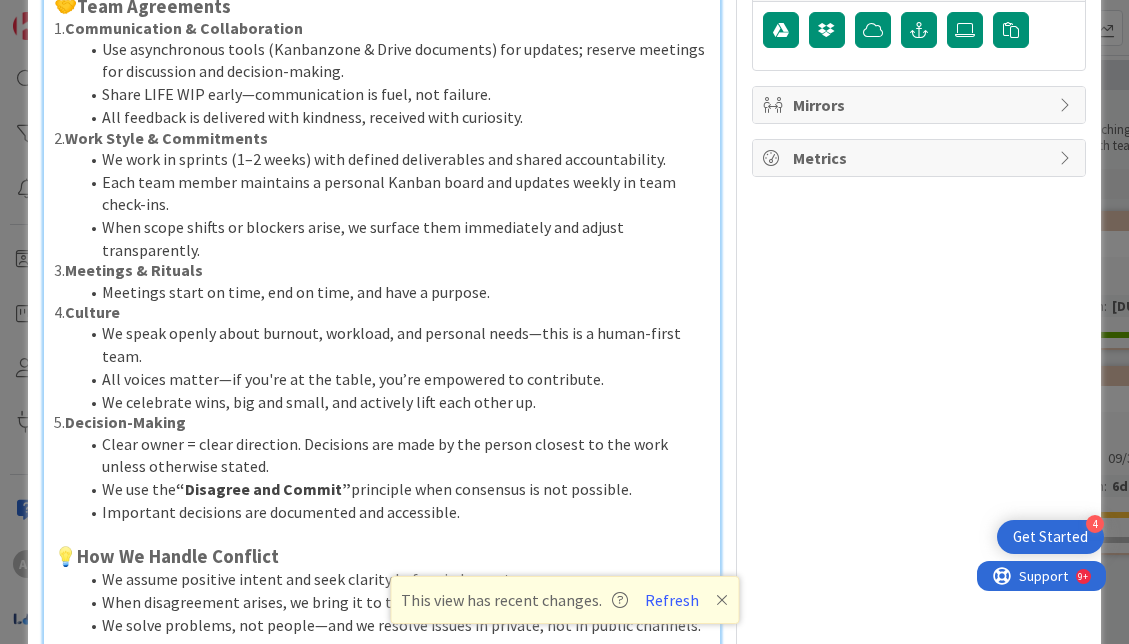 click on "We speak openly about burnout, workload, and personal needs—this is a human-first team." at bounding box center [394, 344] 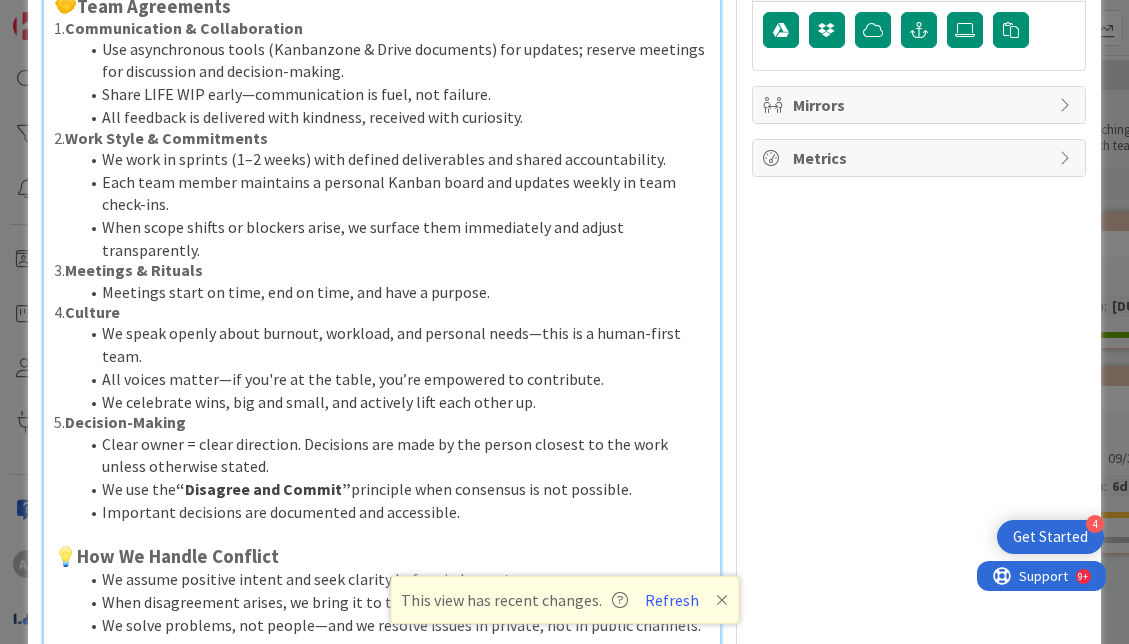 click on "Meetings start on time, end on time, and have a purpose." at bounding box center [394, 292] 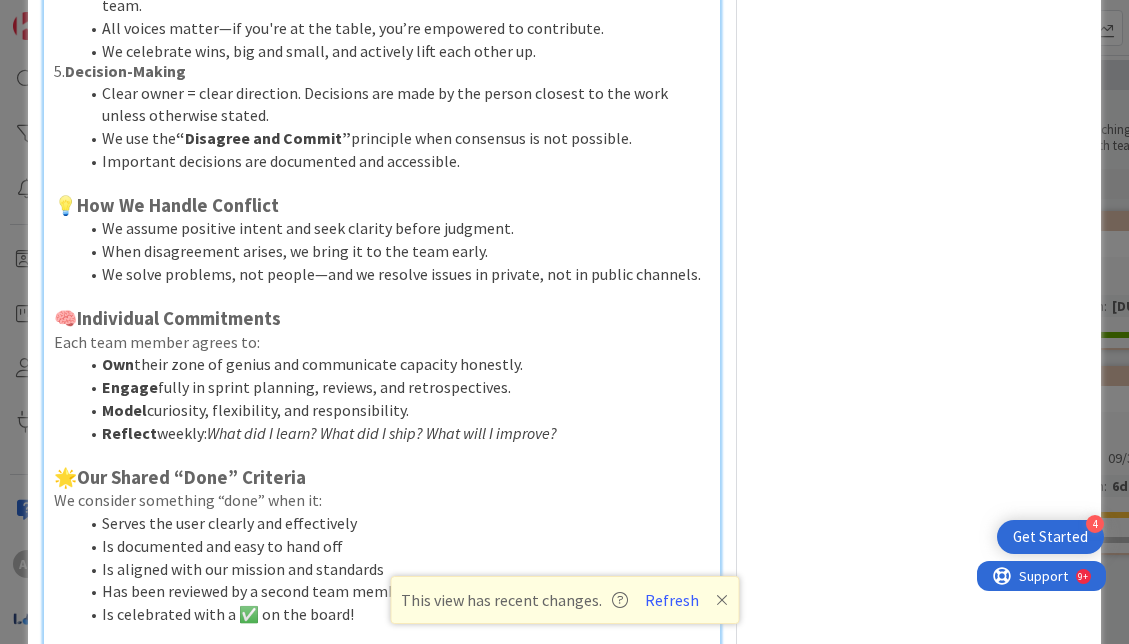 scroll, scrollTop: 929, scrollLeft: 0, axis: vertical 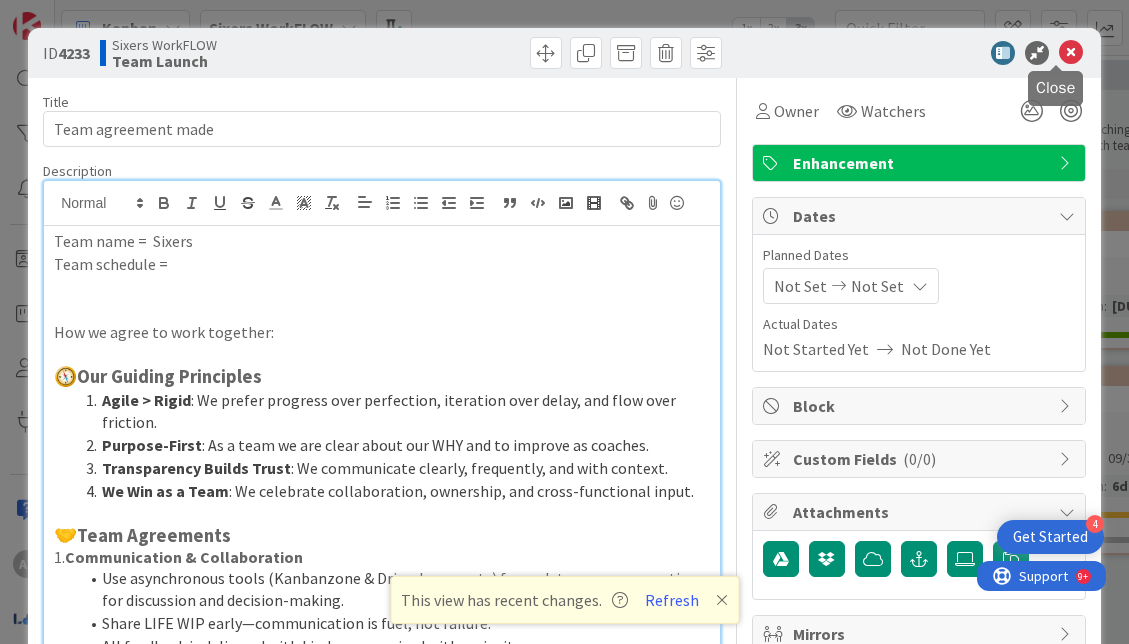 click at bounding box center [1071, 53] 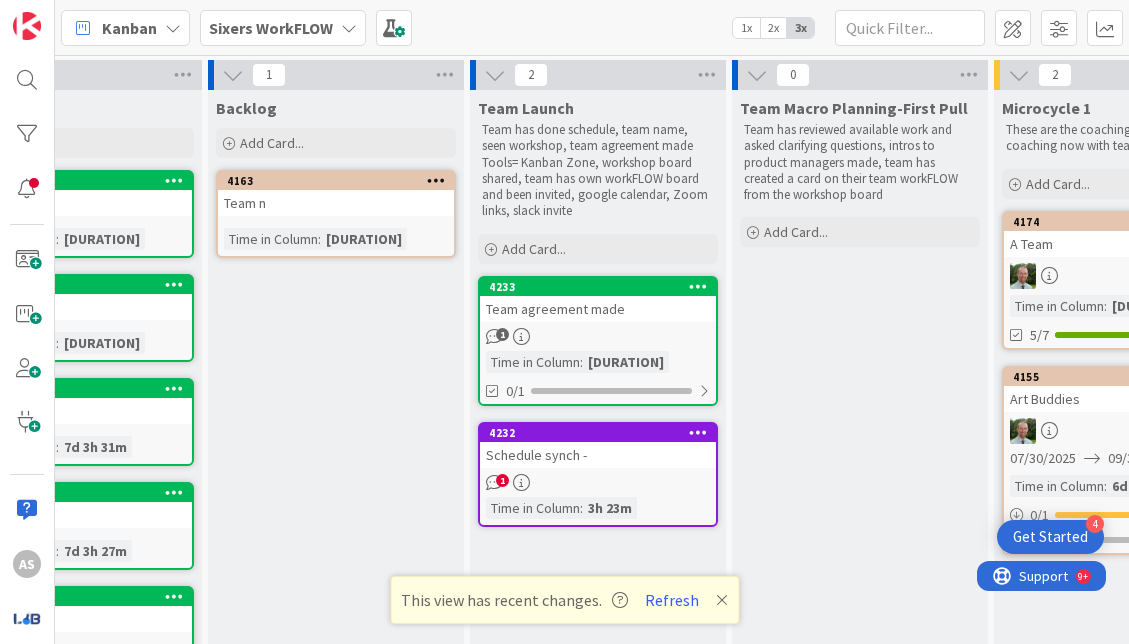 scroll, scrollTop: 0, scrollLeft: 0, axis: both 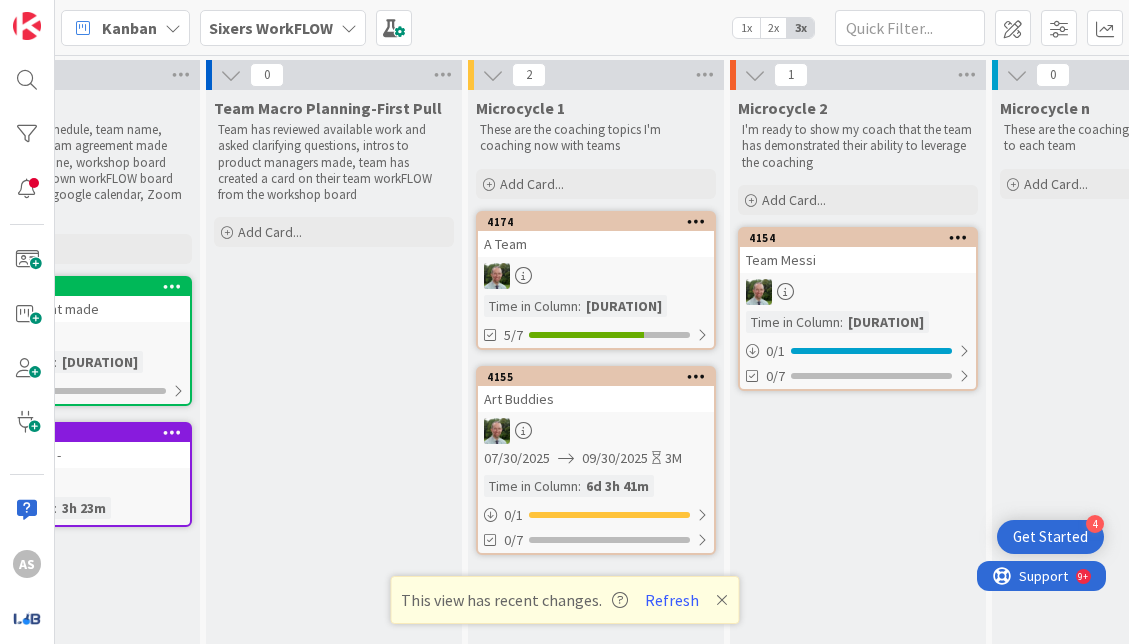 click at bounding box center (858, 292) 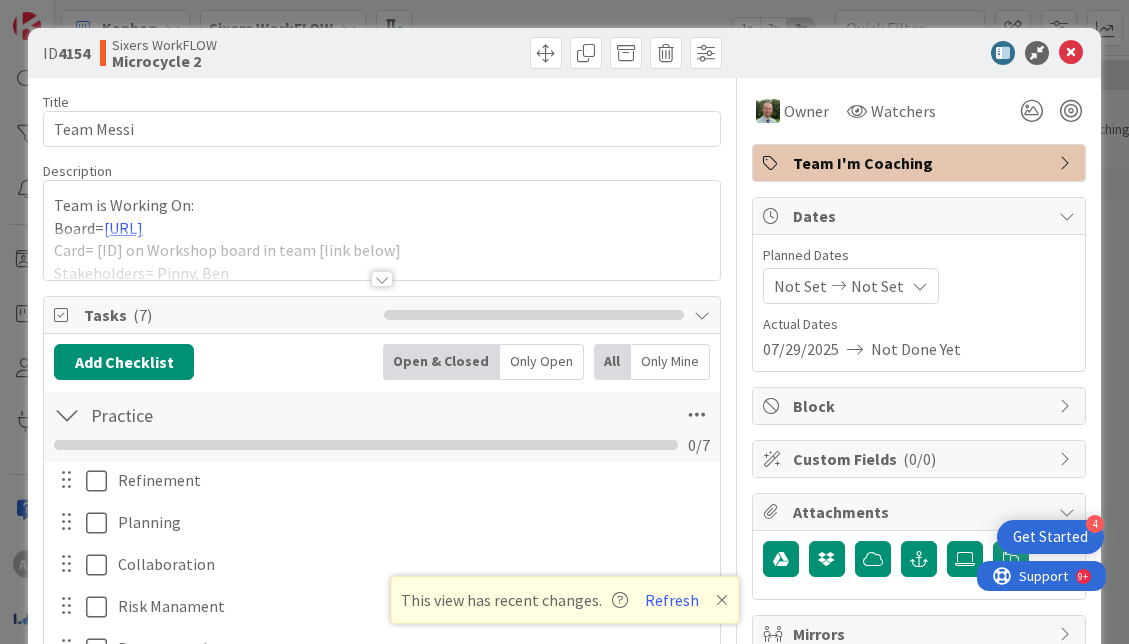 scroll, scrollTop: 0, scrollLeft: 0, axis: both 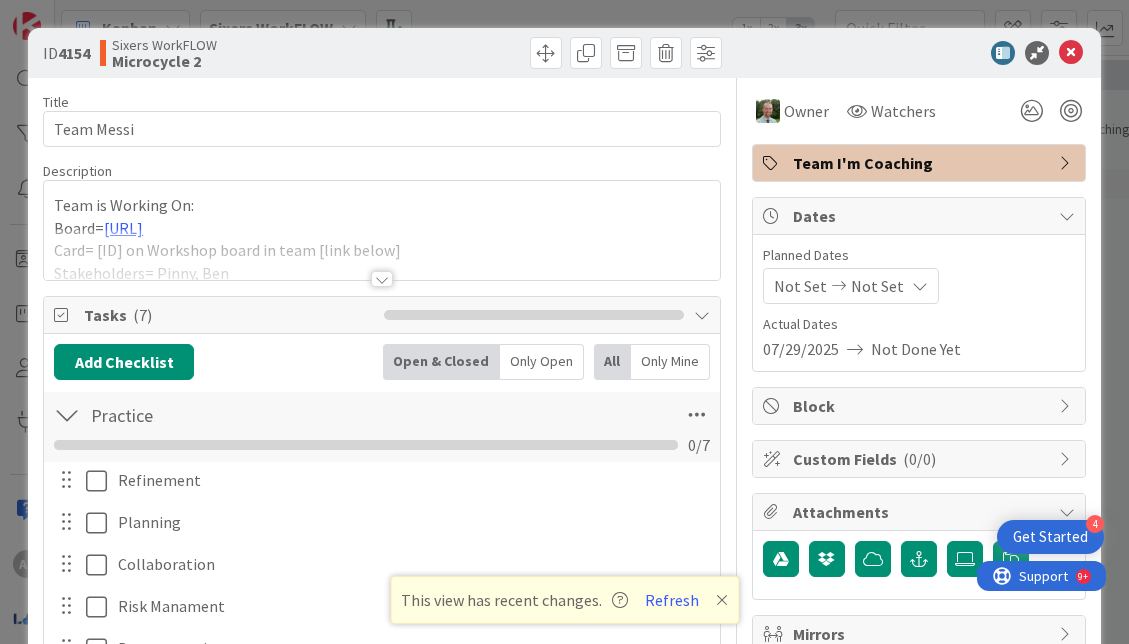 click at bounding box center (382, 279) 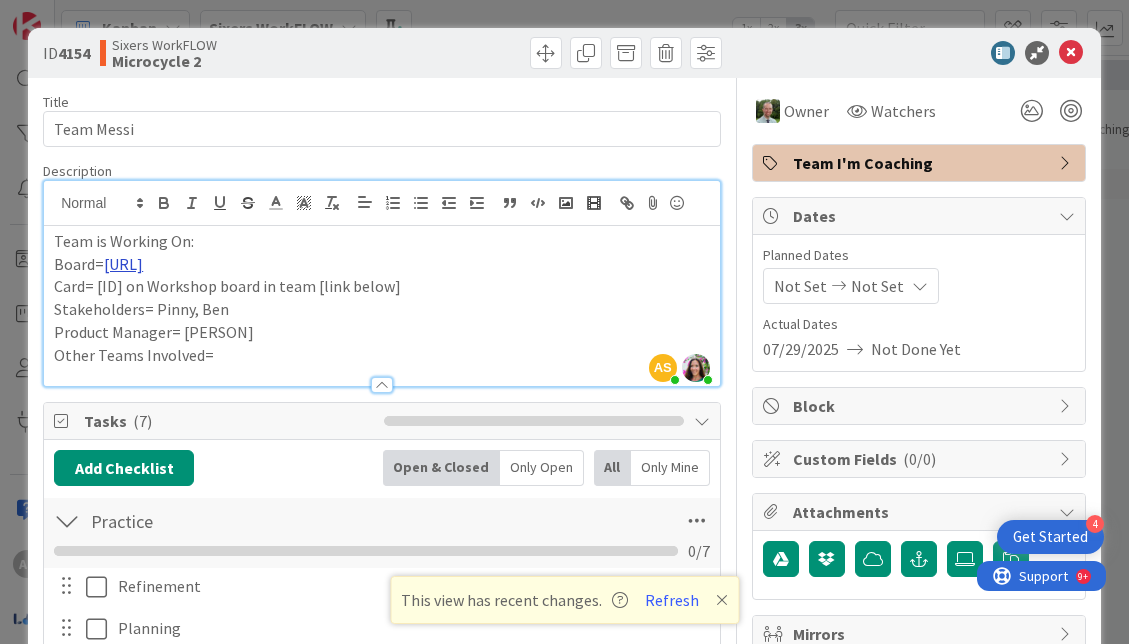 click on "[URL]" at bounding box center [123, 264] 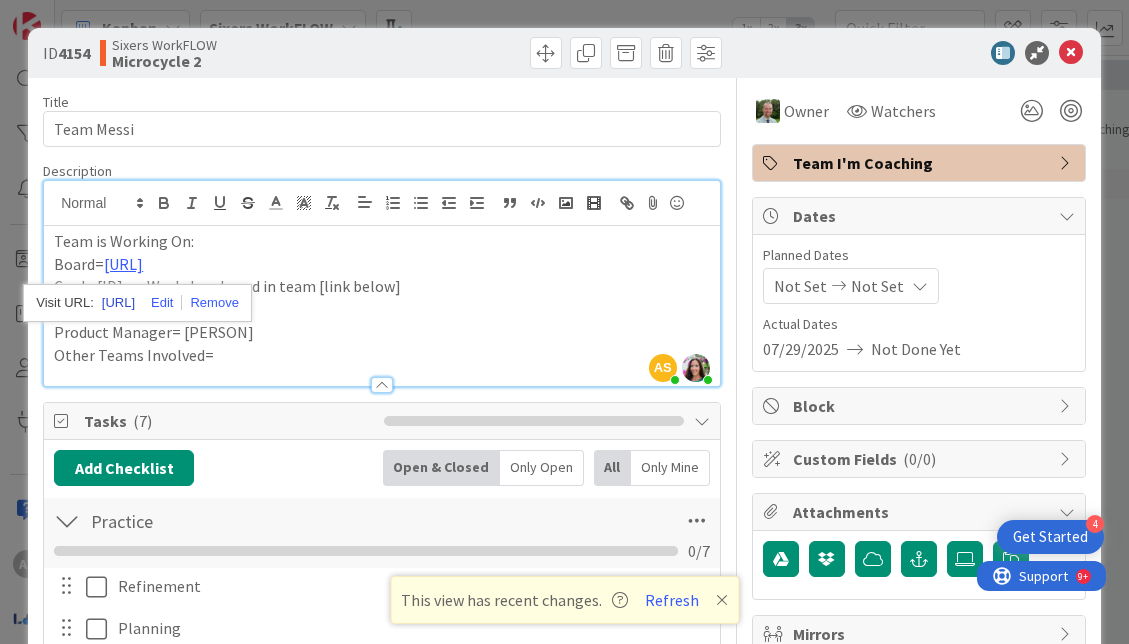 click on "[URL]" at bounding box center (118, 303) 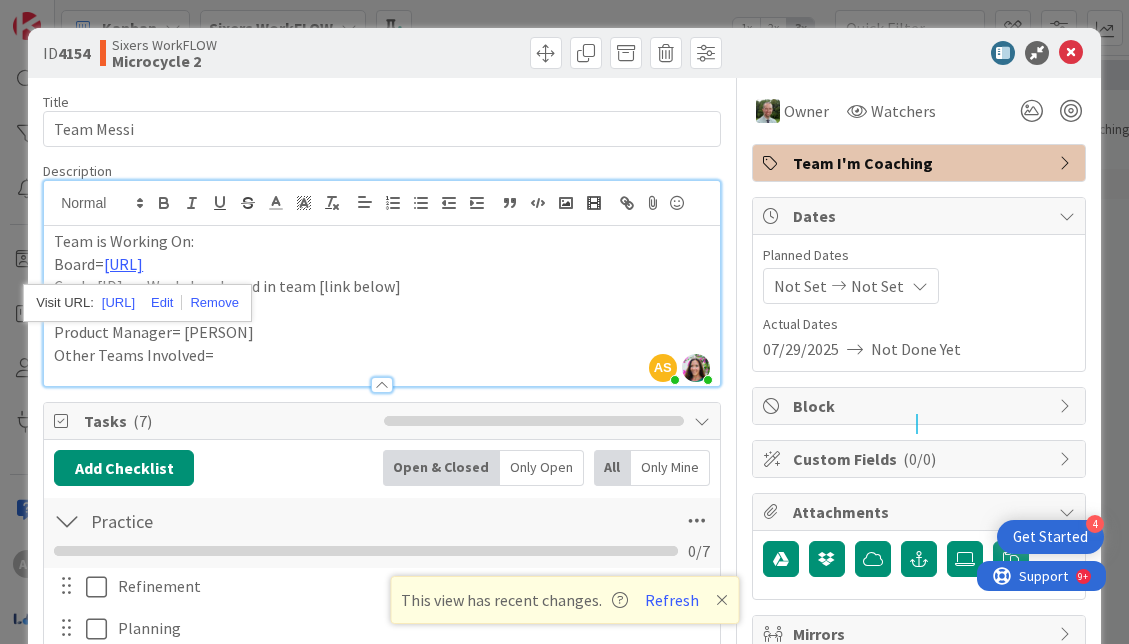 click on "Stakeholders= Pinny, Ben" at bounding box center [382, 309] 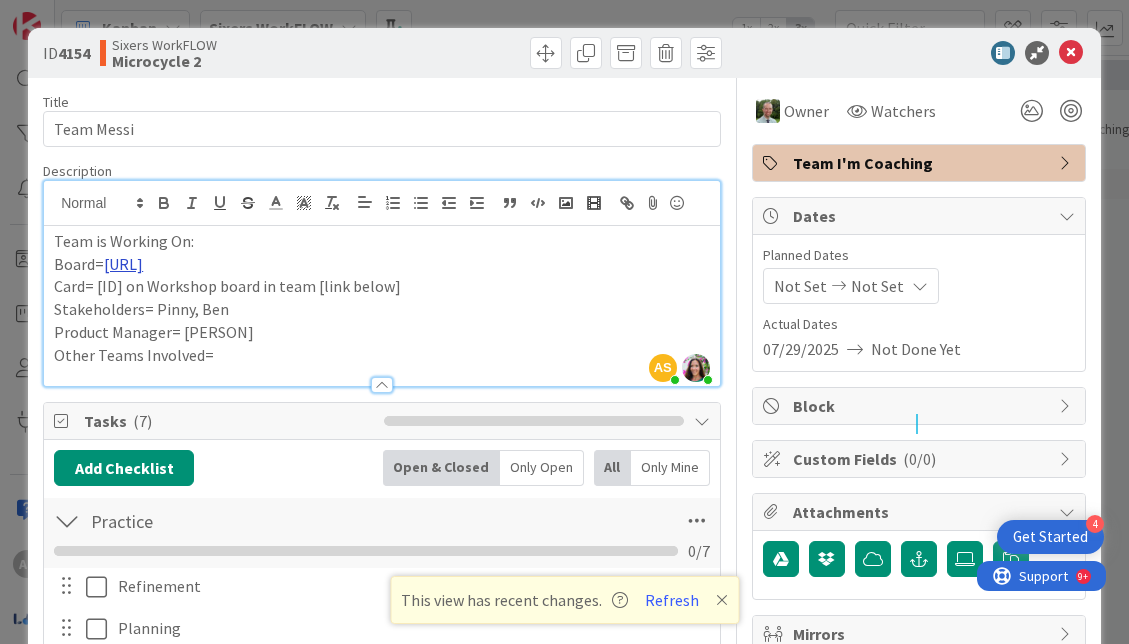click on "[URL]" at bounding box center (123, 264) 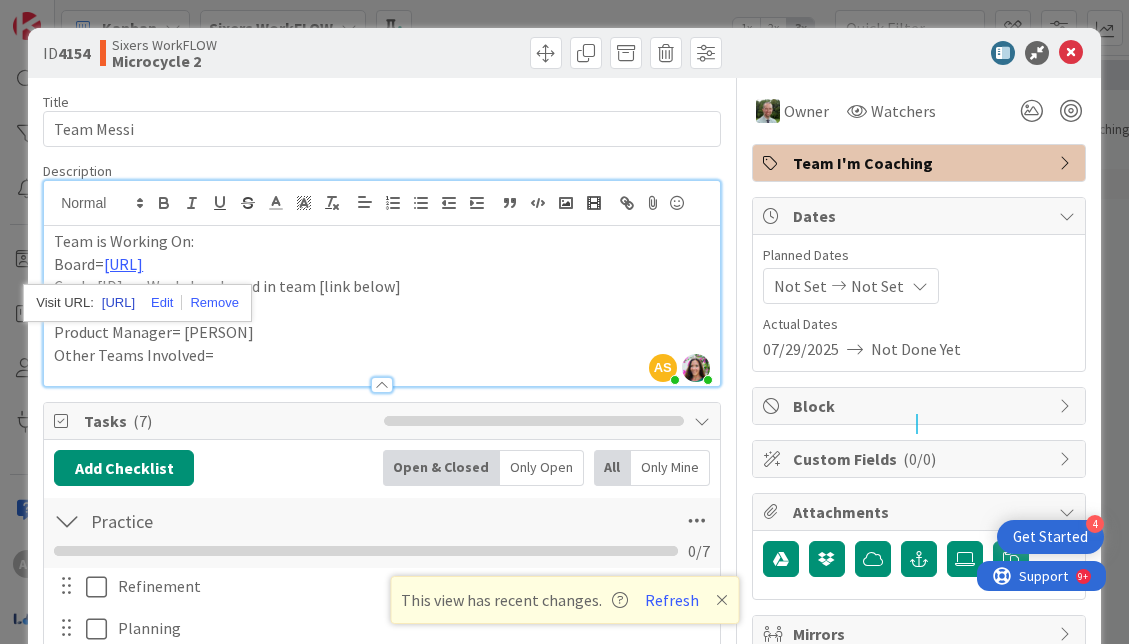 click on "[URL]" at bounding box center [118, 303] 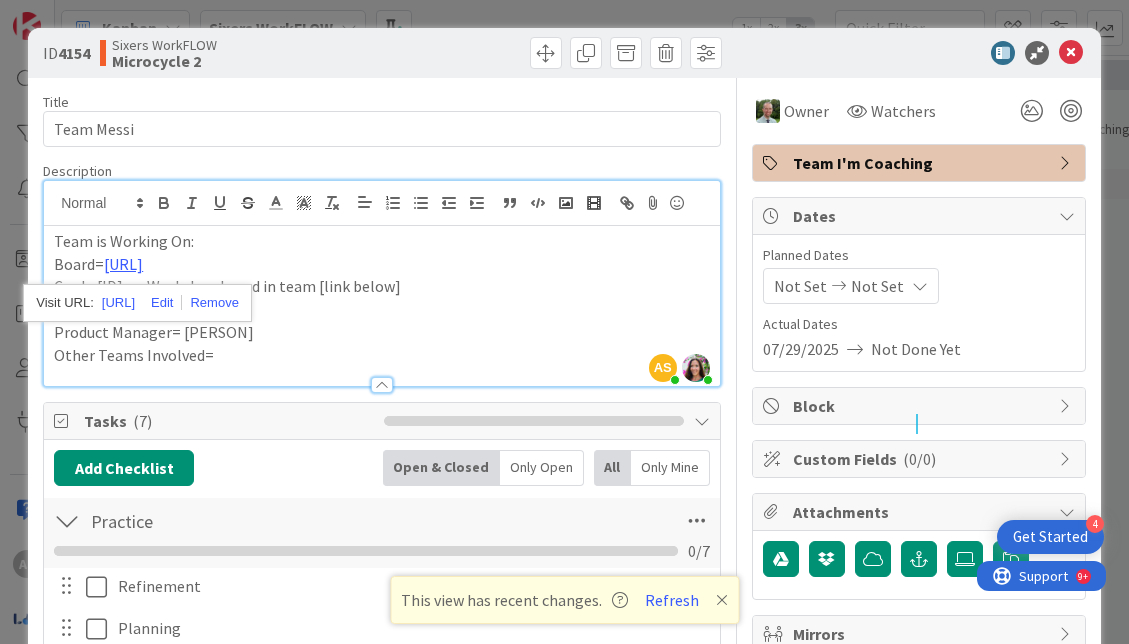 click on "Product Manager= [PERSON]" at bounding box center [382, 332] 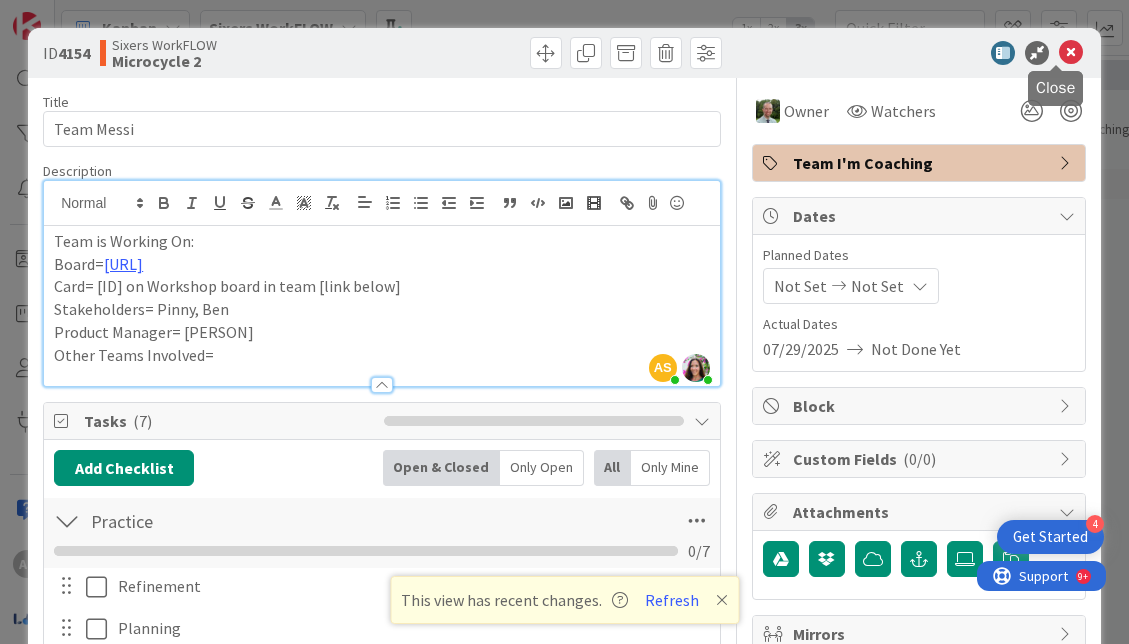 click at bounding box center (1071, 53) 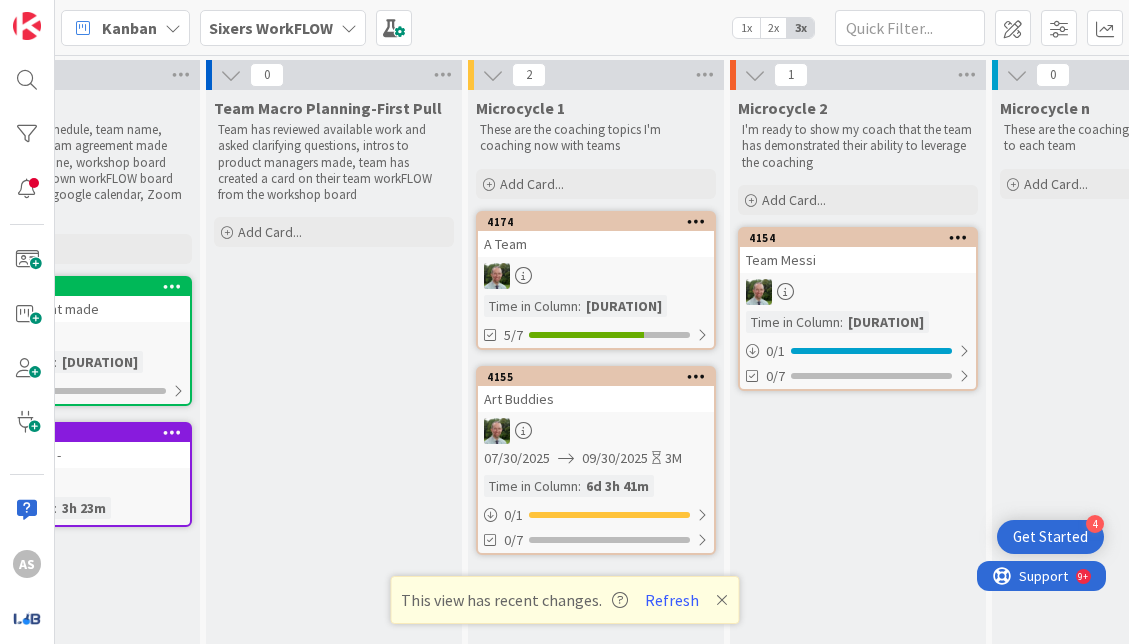 scroll, scrollTop: 0, scrollLeft: 0, axis: both 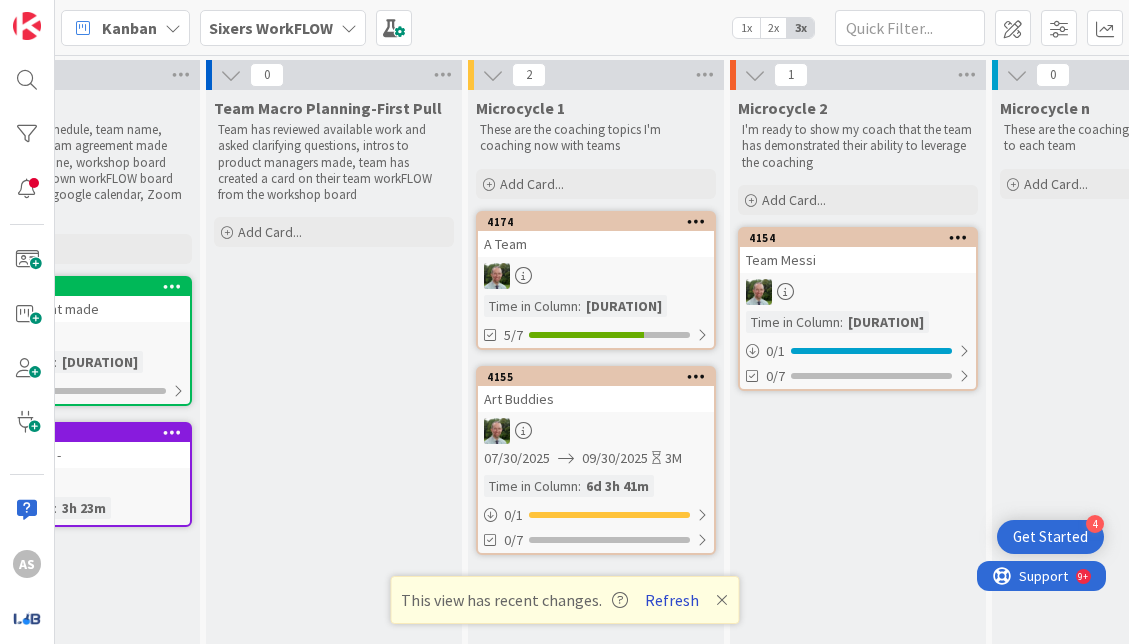 click on "Refresh" at bounding box center [672, 600] 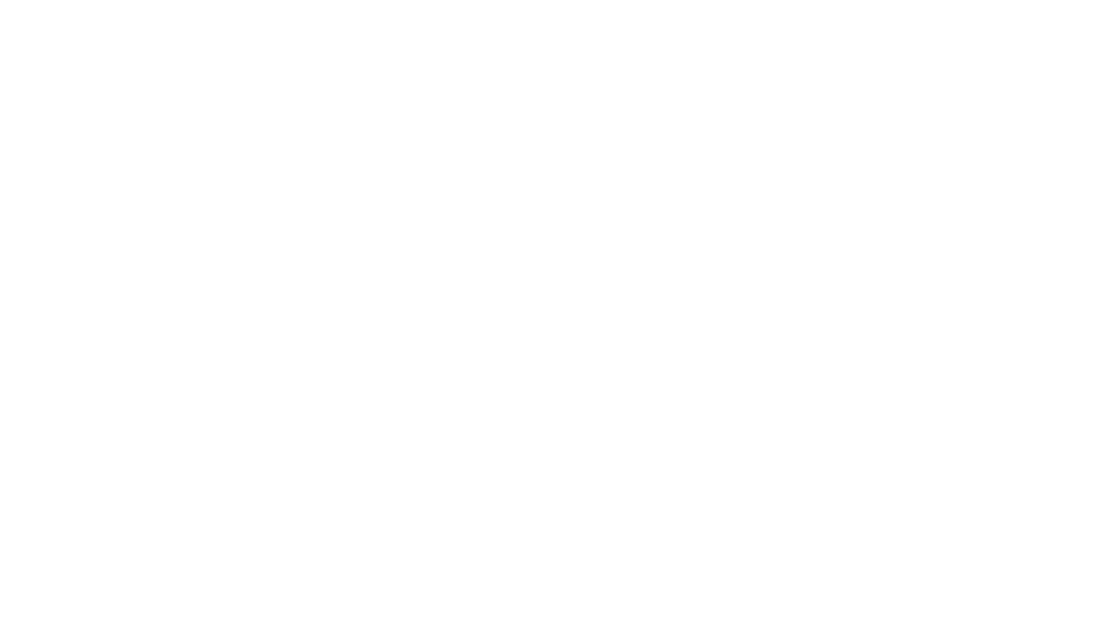 scroll, scrollTop: 0, scrollLeft: 0, axis: both 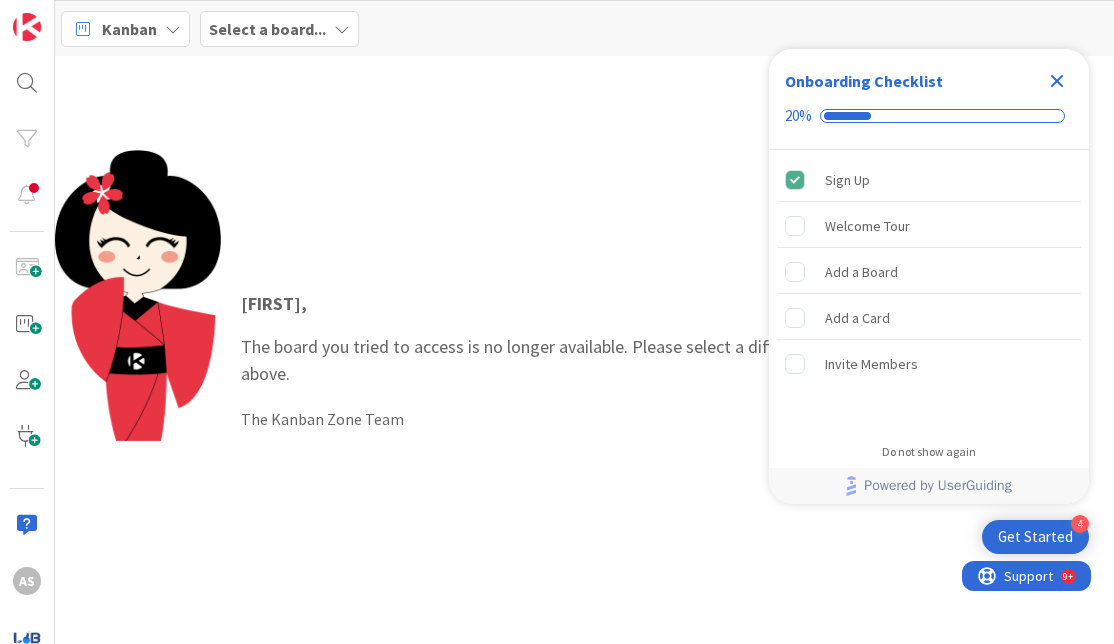 click 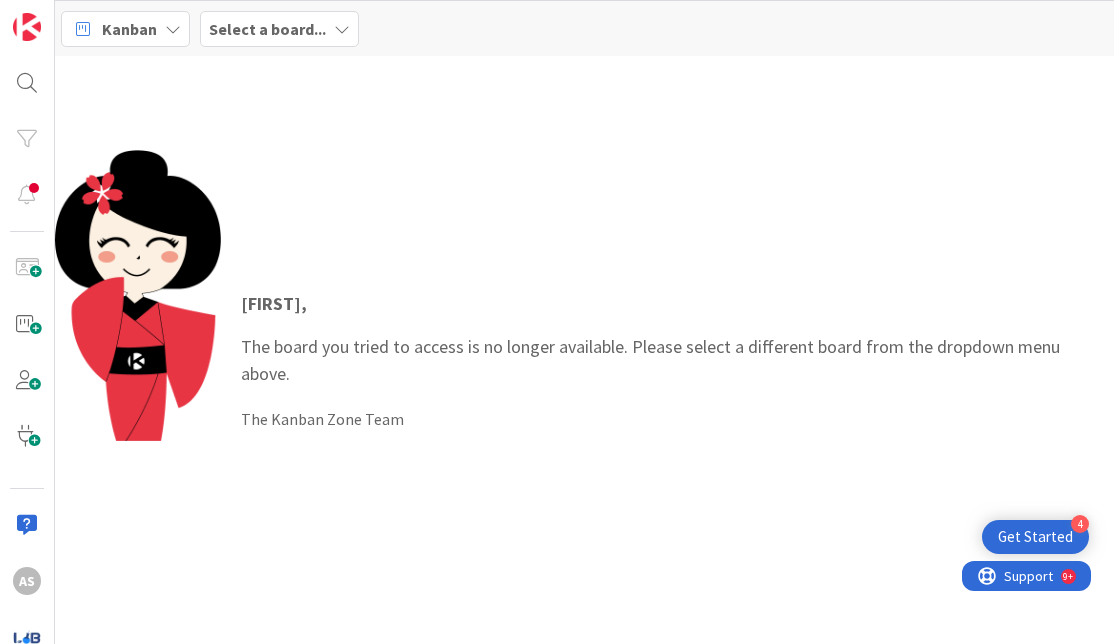 scroll, scrollTop: 0, scrollLeft: 0, axis: both 